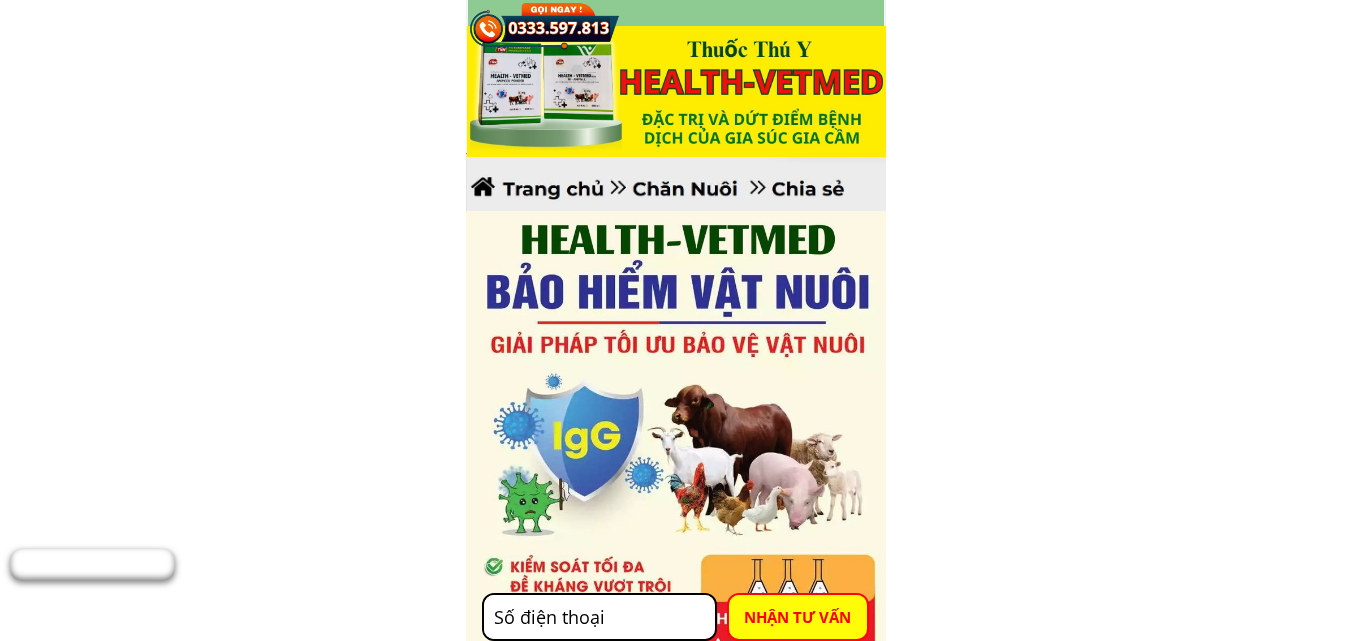 scroll, scrollTop: 0, scrollLeft: 0, axis: both 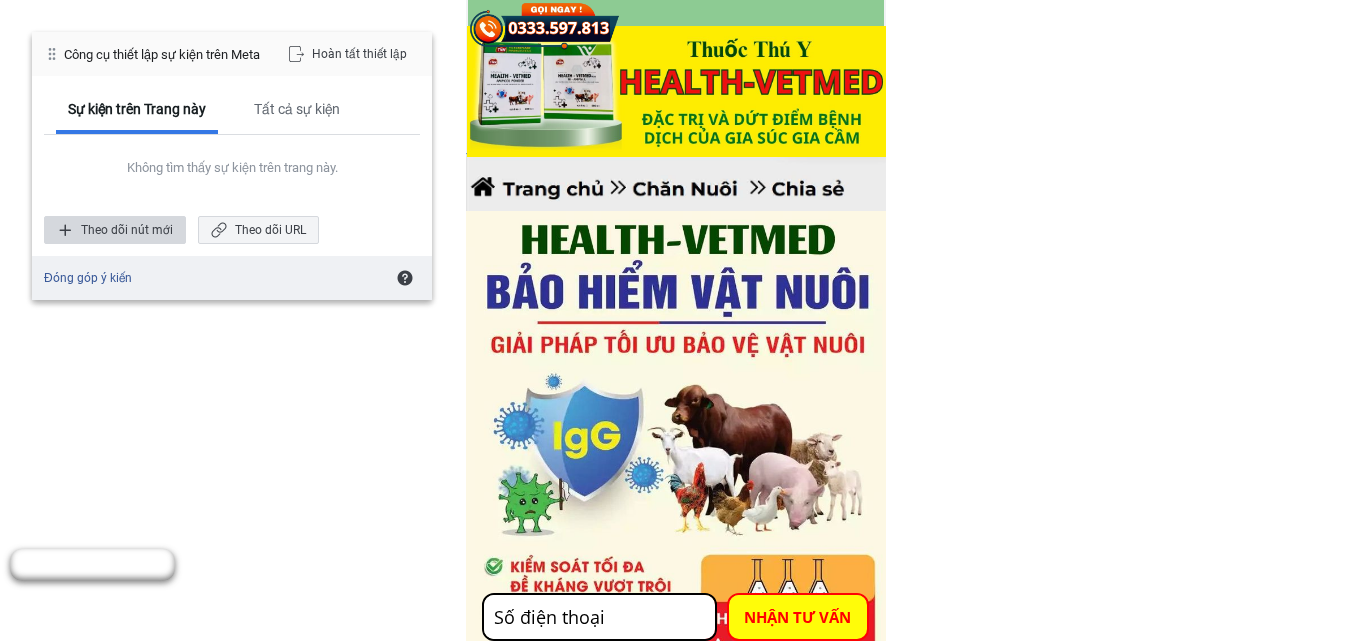 click on "Theo dõi nút mới" at bounding box center [115, 230] 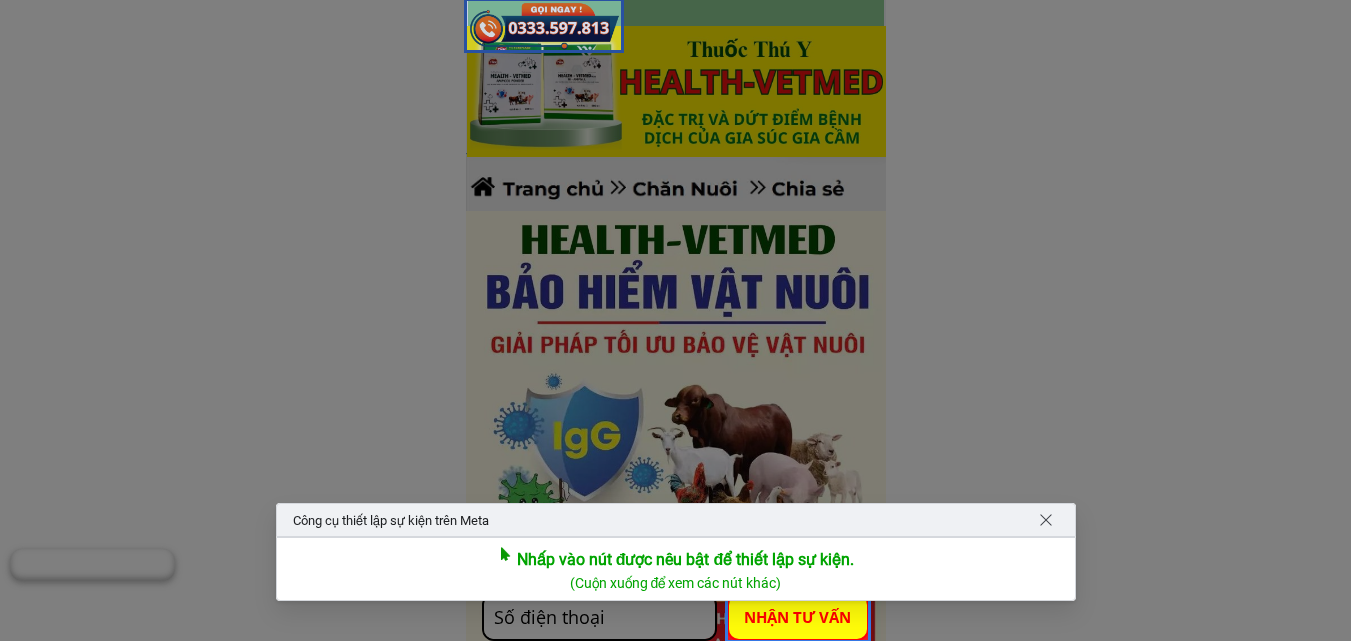 click at bounding box center (544, 25) 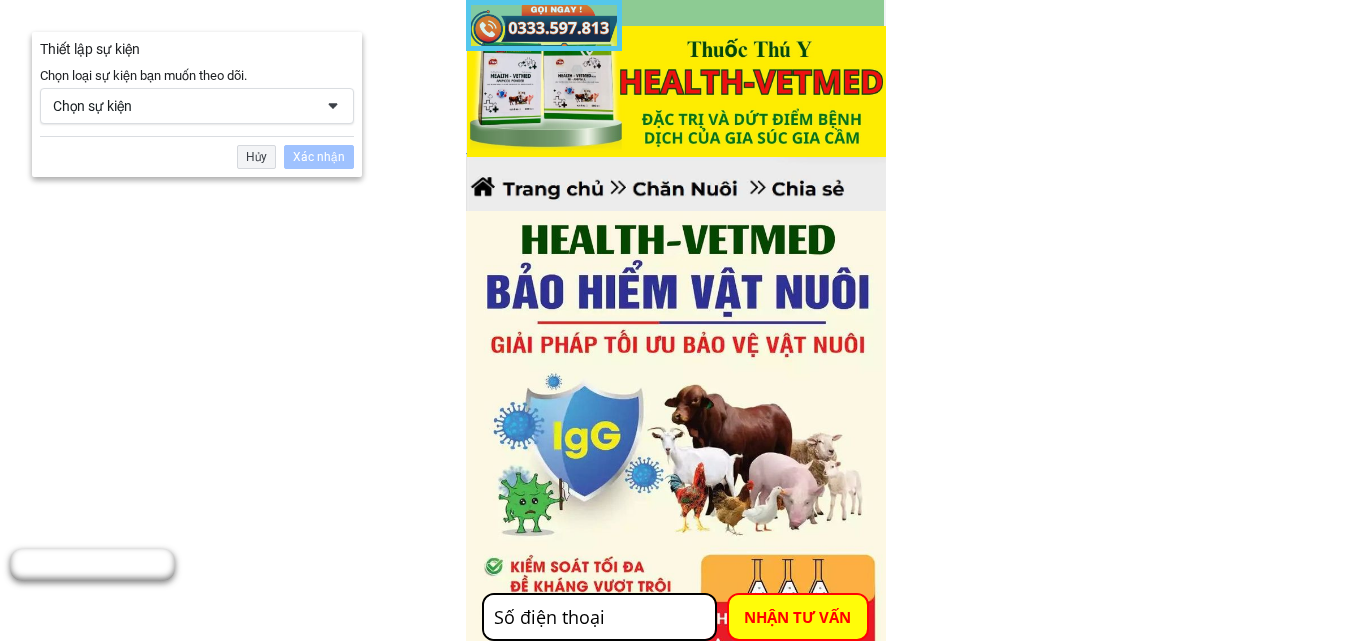 drag, startPoint x: 154, startPoint y: 104, endPoint x: 223, endPoint y: 119, distance: 70.61161 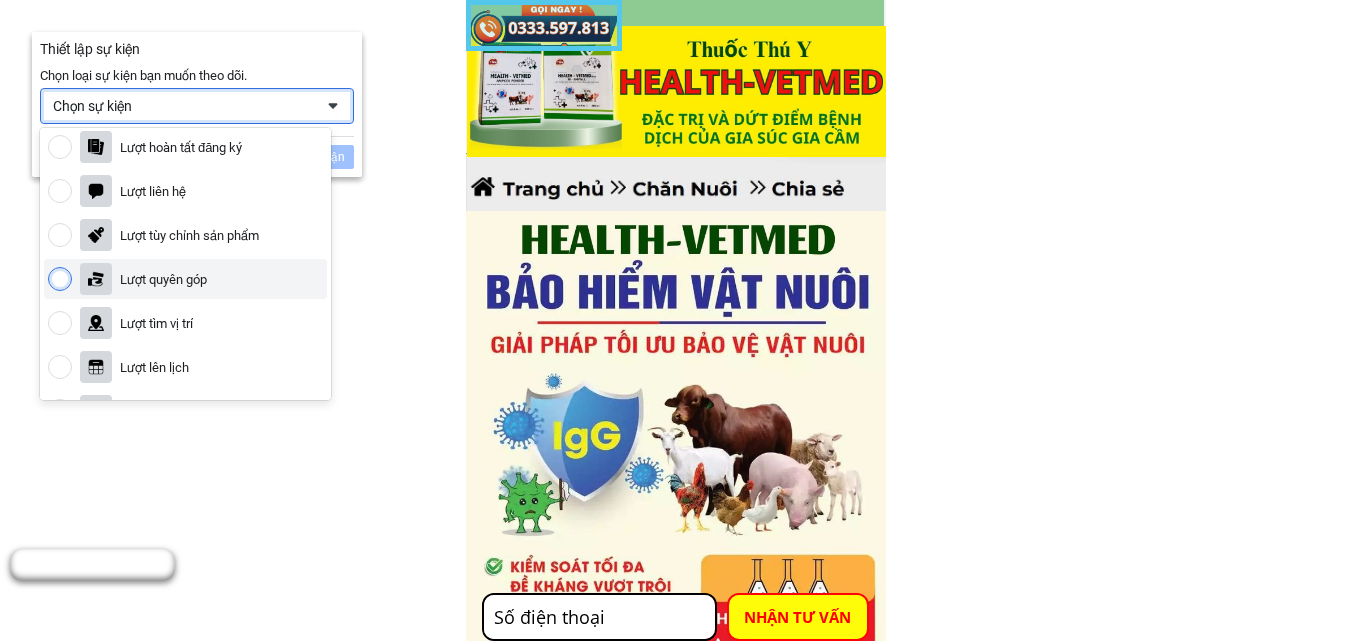 scroll, scrollTop: 300, scrollLeft: 0, axis: vertical 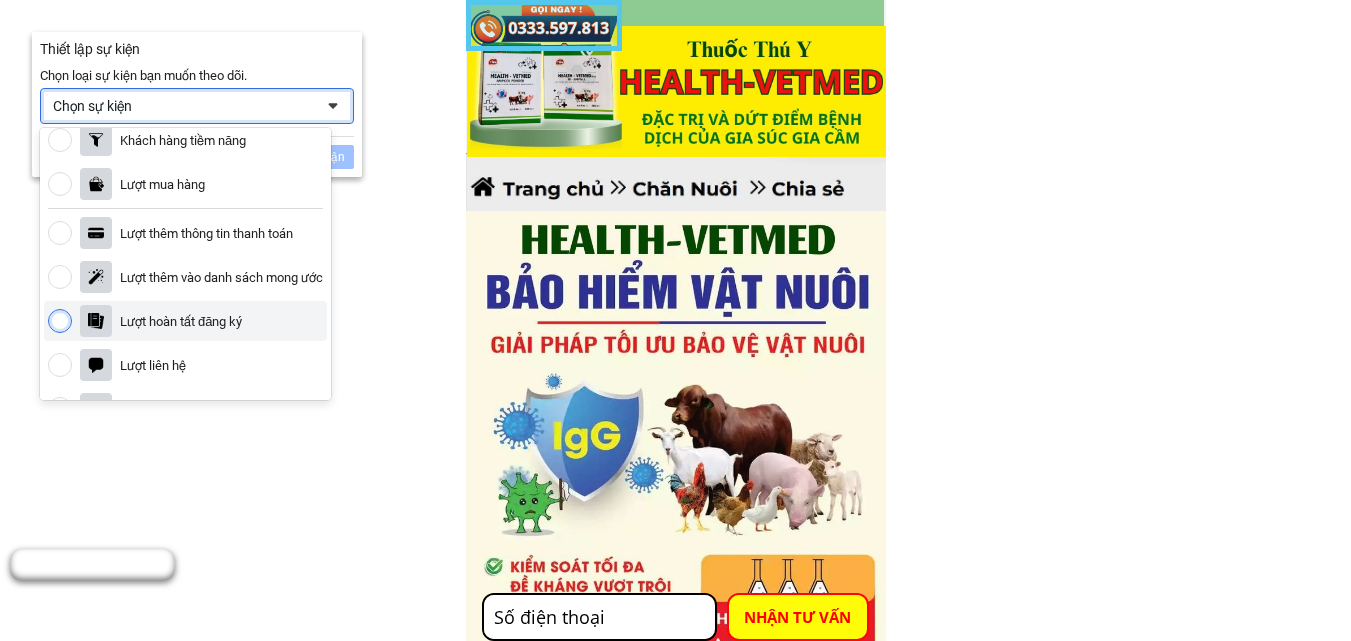 click on "Lượt hoàn tất đăng ký" at bounding box center [185, 321] 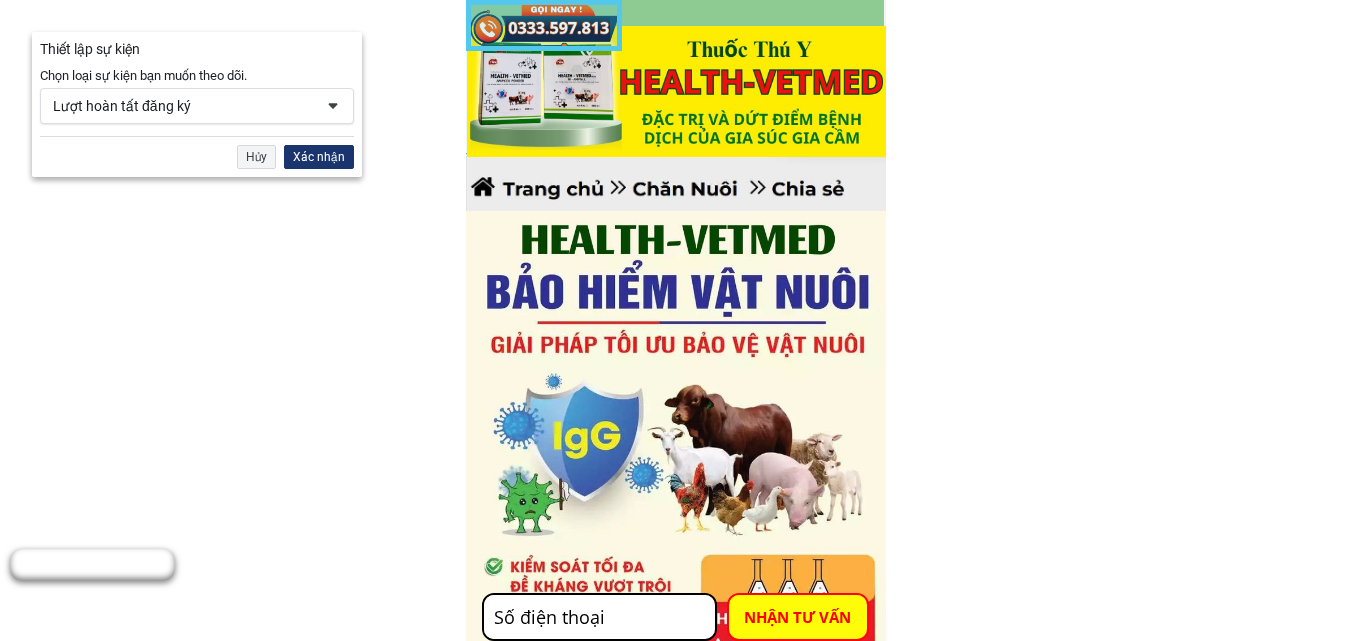 click on "Xác nhận" at bounding box center [319, 157] 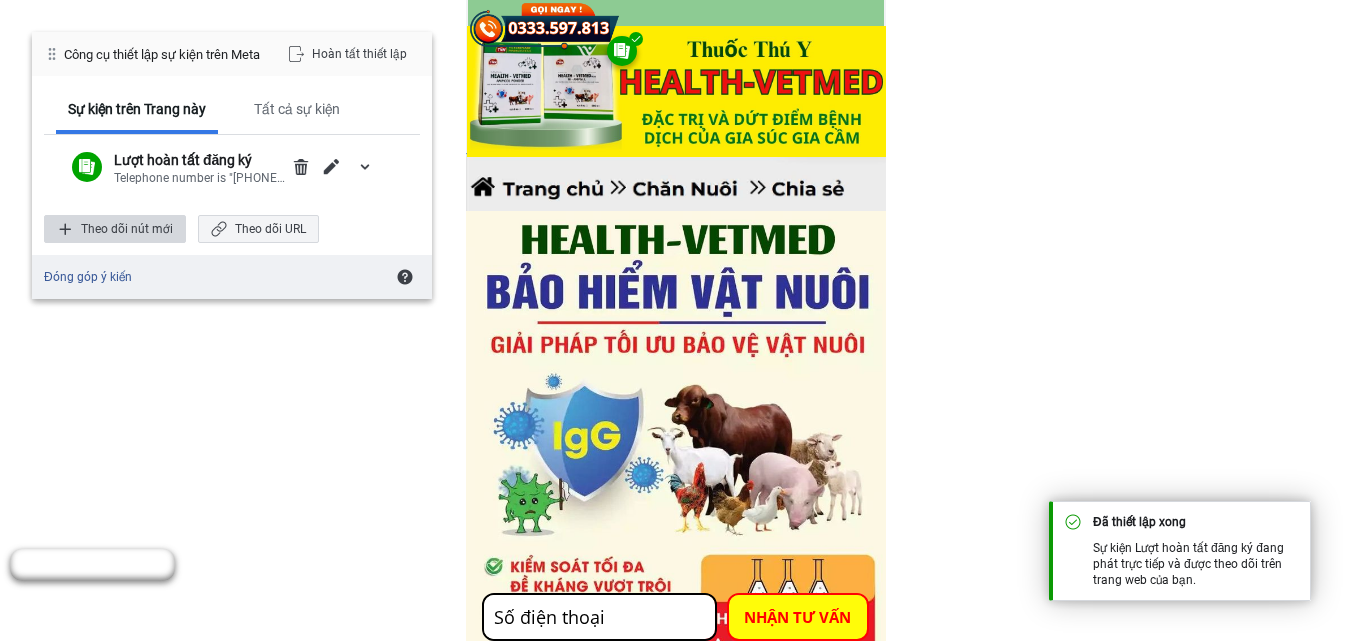 click on "Theo dõi nút mới" at bounding box center (115, 229) 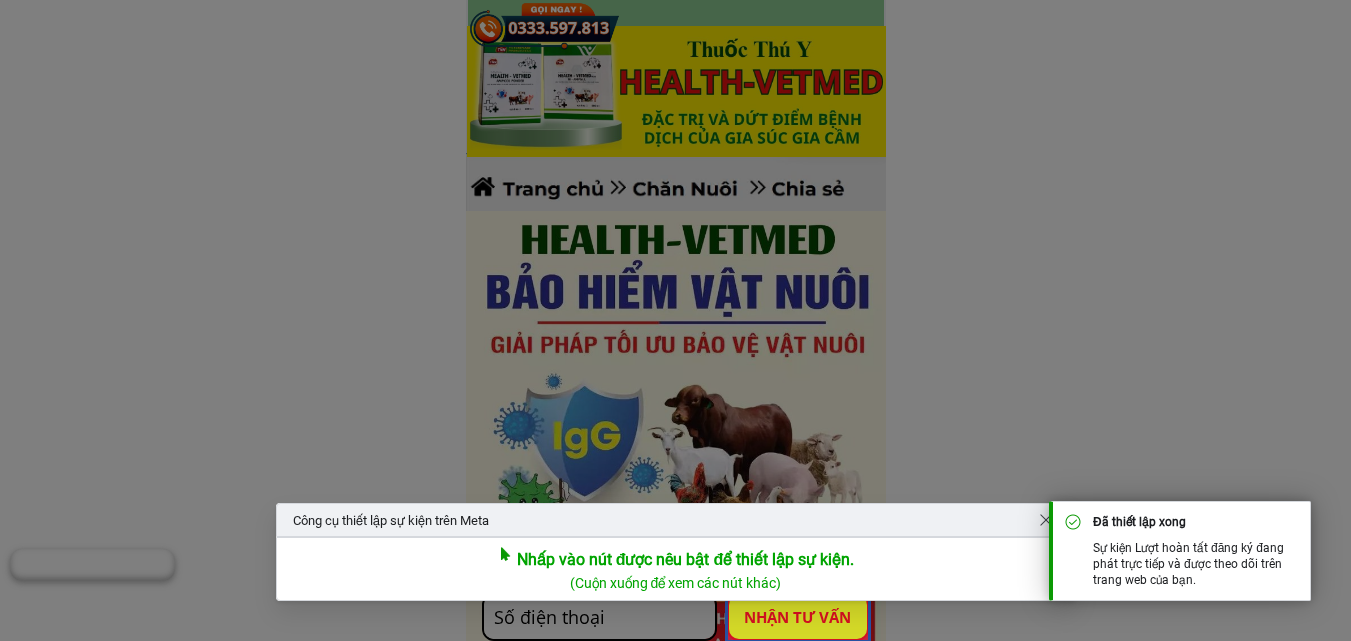 click at bounding box center [797, 617] 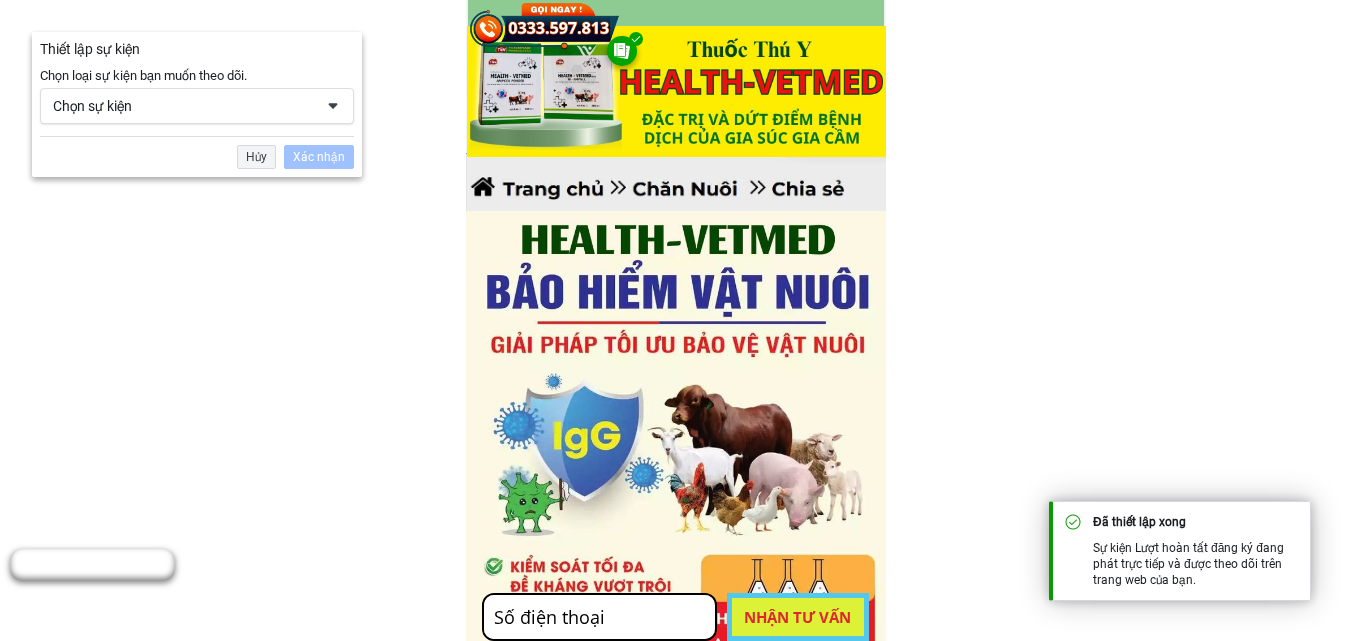 click on "Chọn sự kiện" at bounding box center [183, 106] 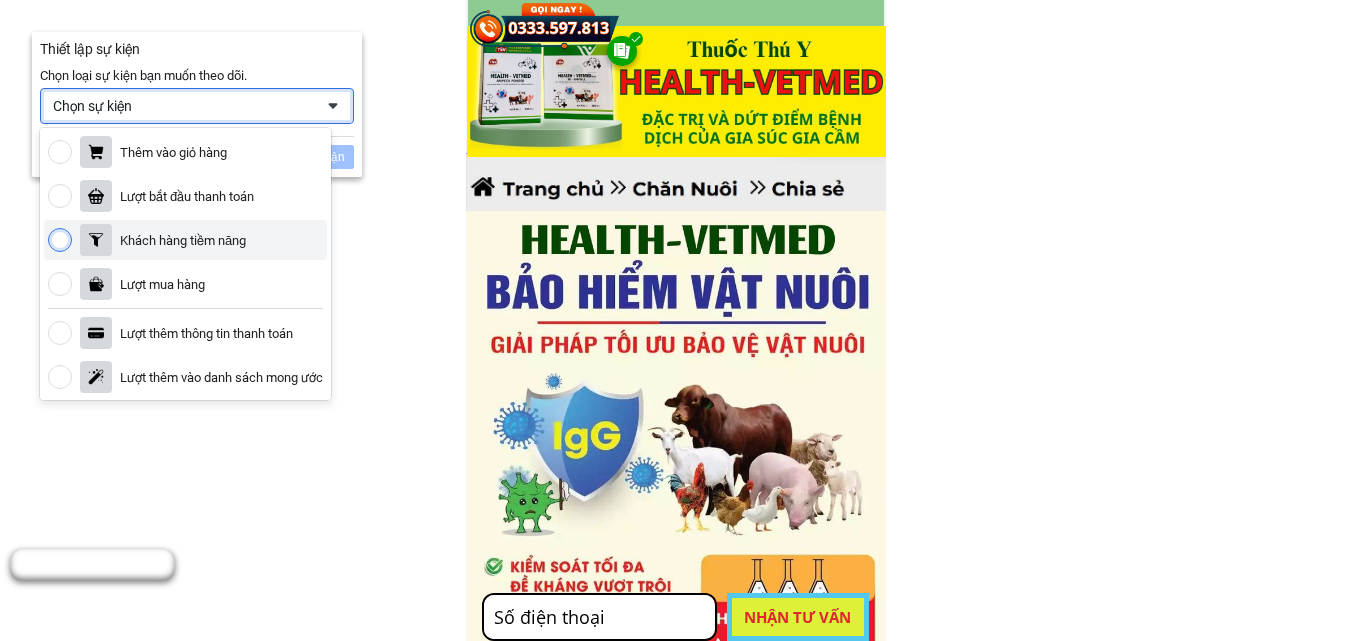 scroll, scrollTop: 100, scrollLeft: 0, axis: vertical 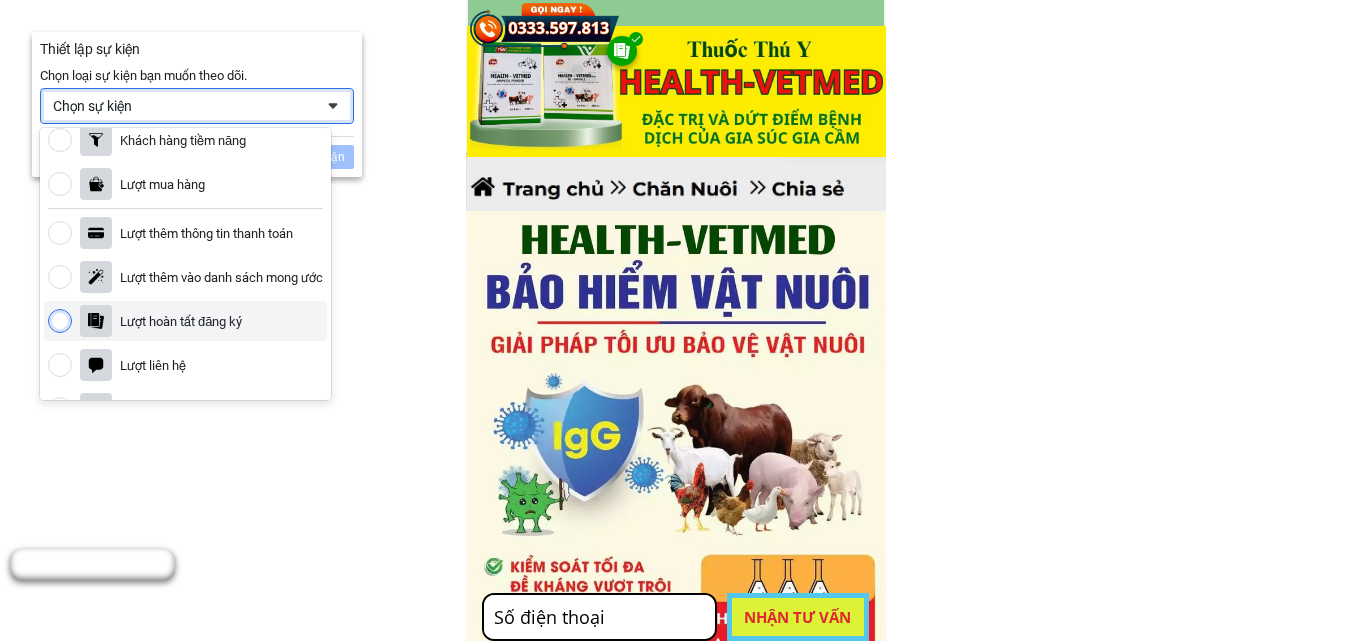 click on "Lượt hoàn tất đăng ký" at bounding box center [181, 321] 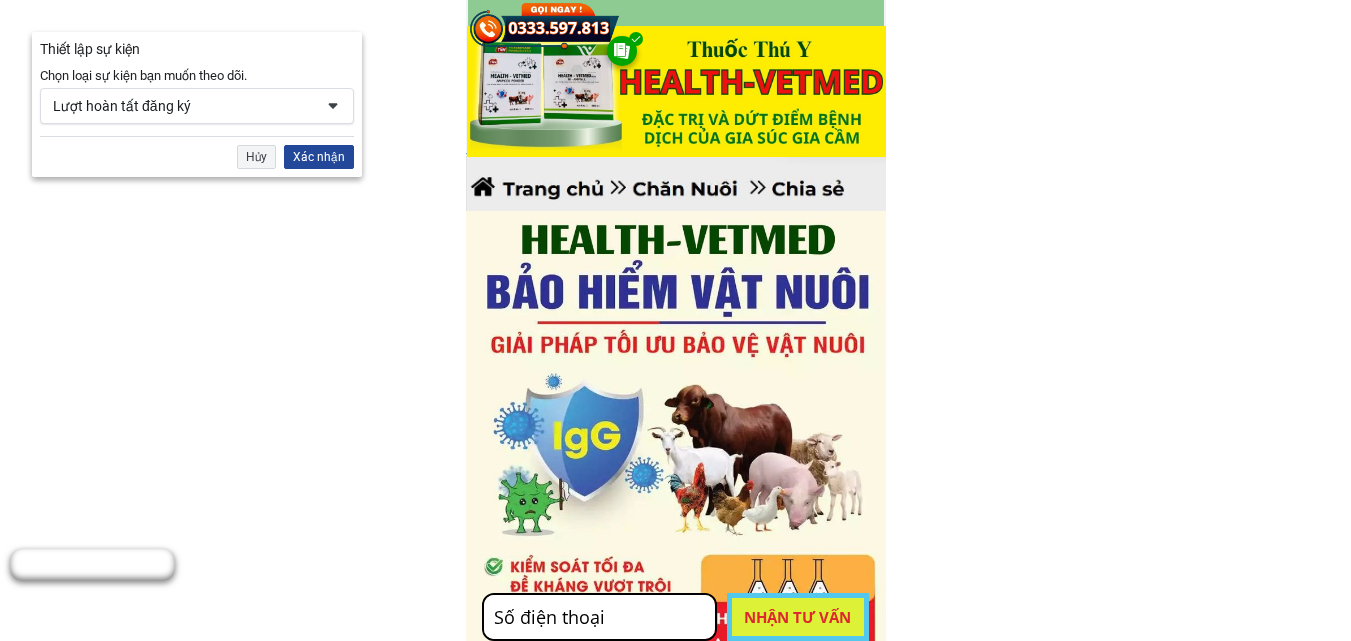 click on "Xác nhận" at bounding box center [319, 157] 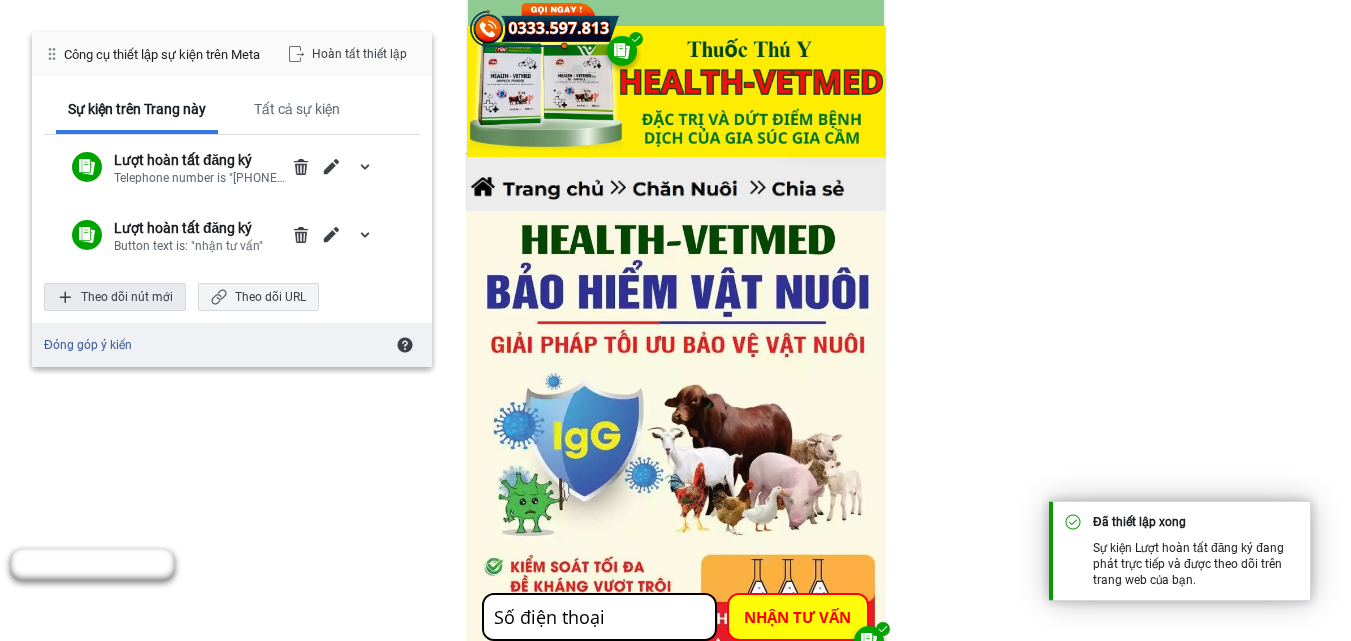 click on "Theo dõi nút mới" at bounding box center (115, 297) 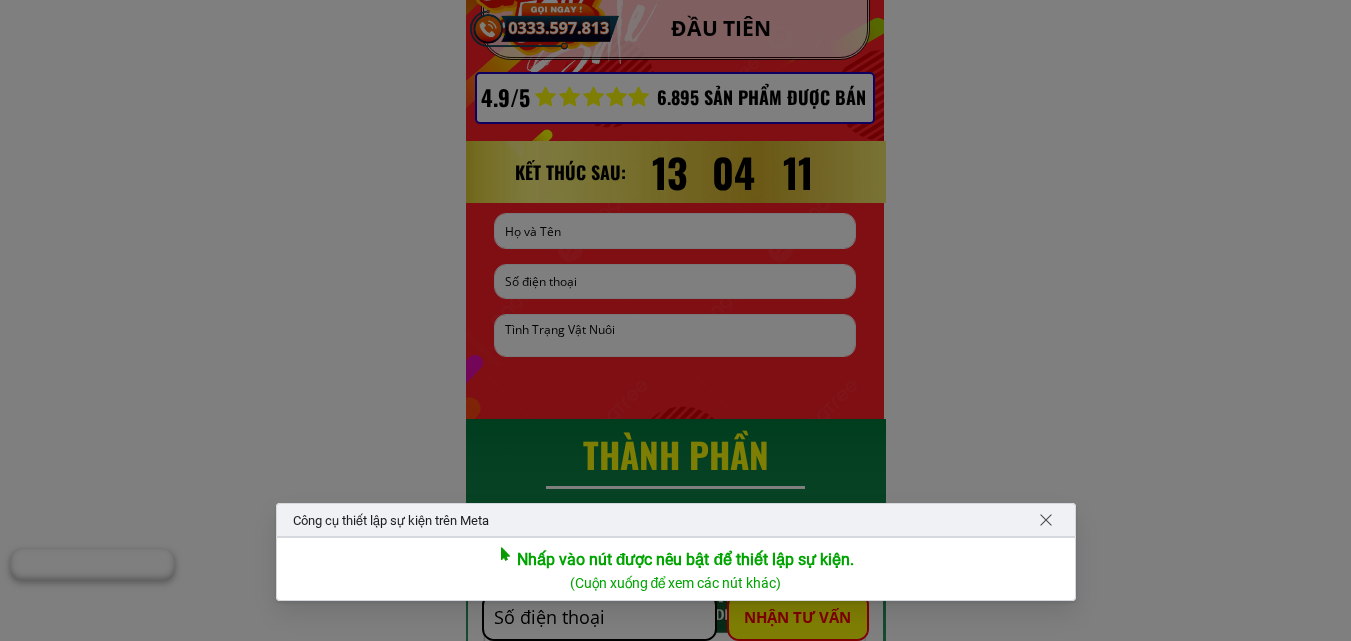 scroll, scrollTop: 10900, scrollLeft: 0, axis: vertical 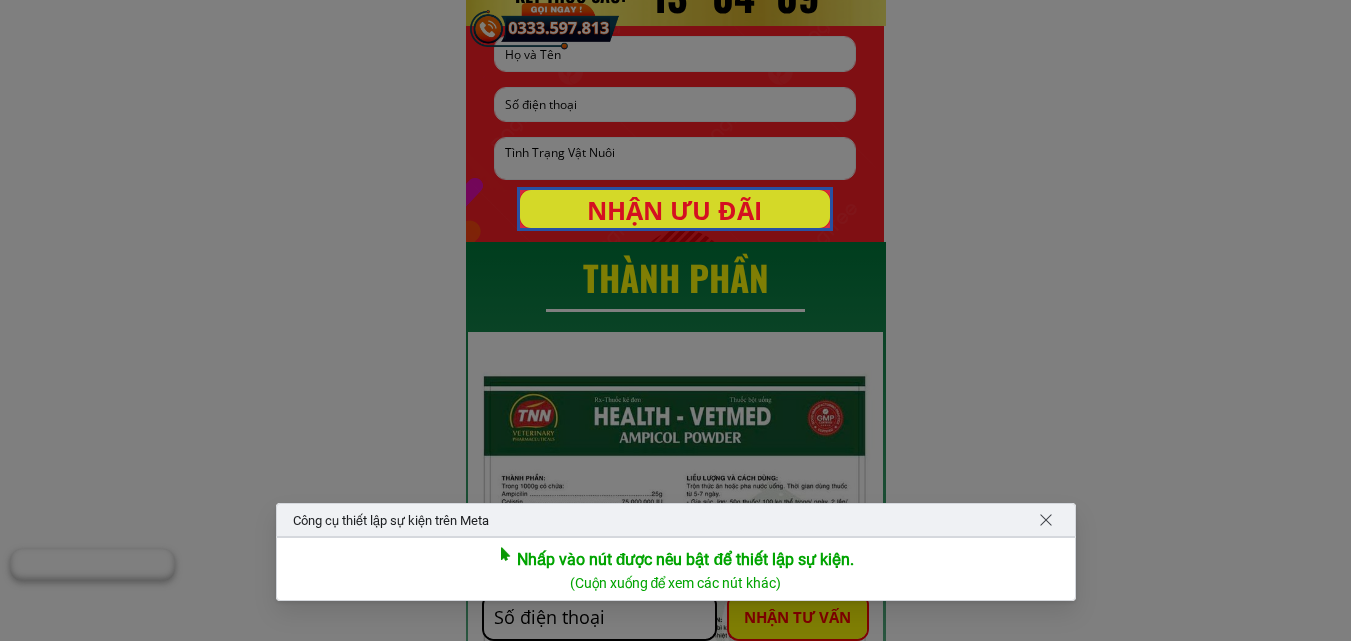 click at bounding box center [675, 209] 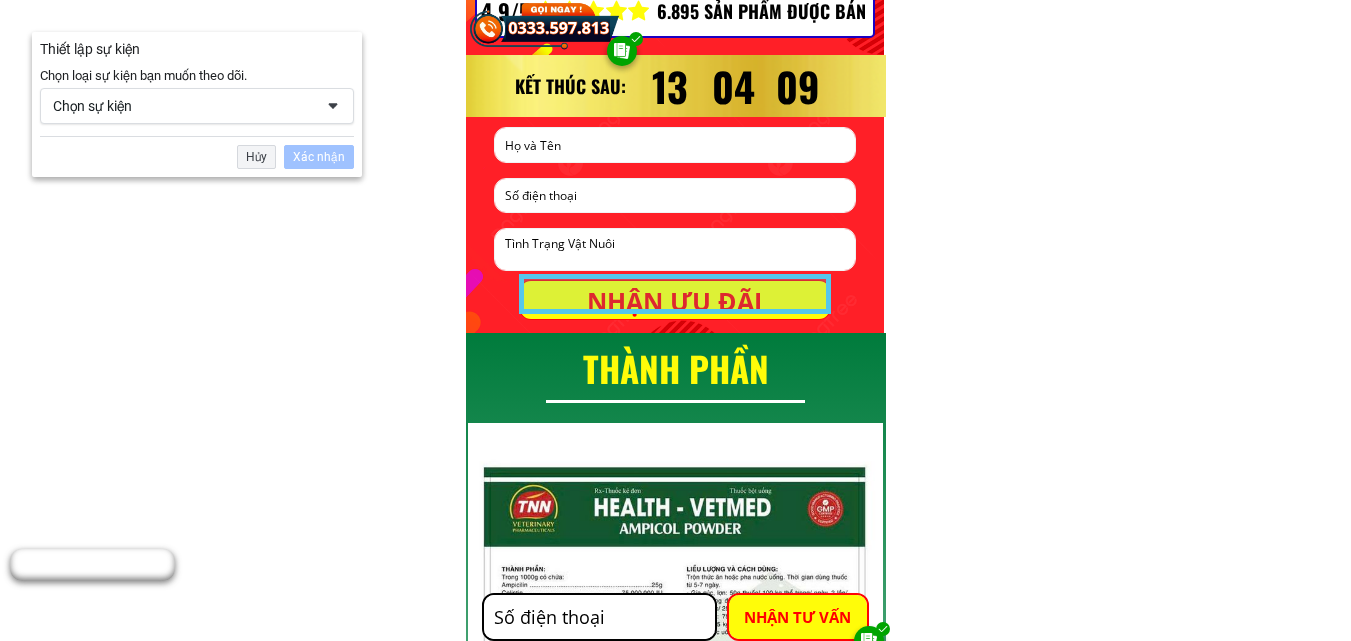 scroll, scrollTop: 10765, scrollLeft: 0, axis: vertical 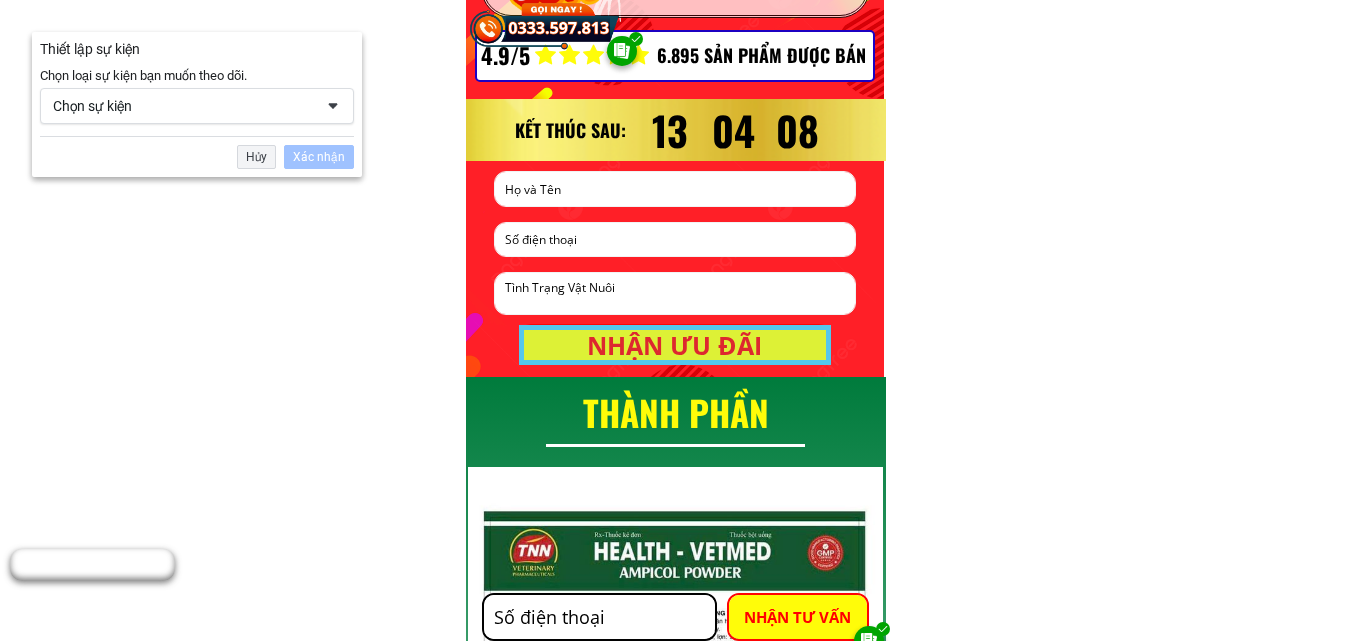 click on "Chọn sự kiện" at bounding box center [183, 106] 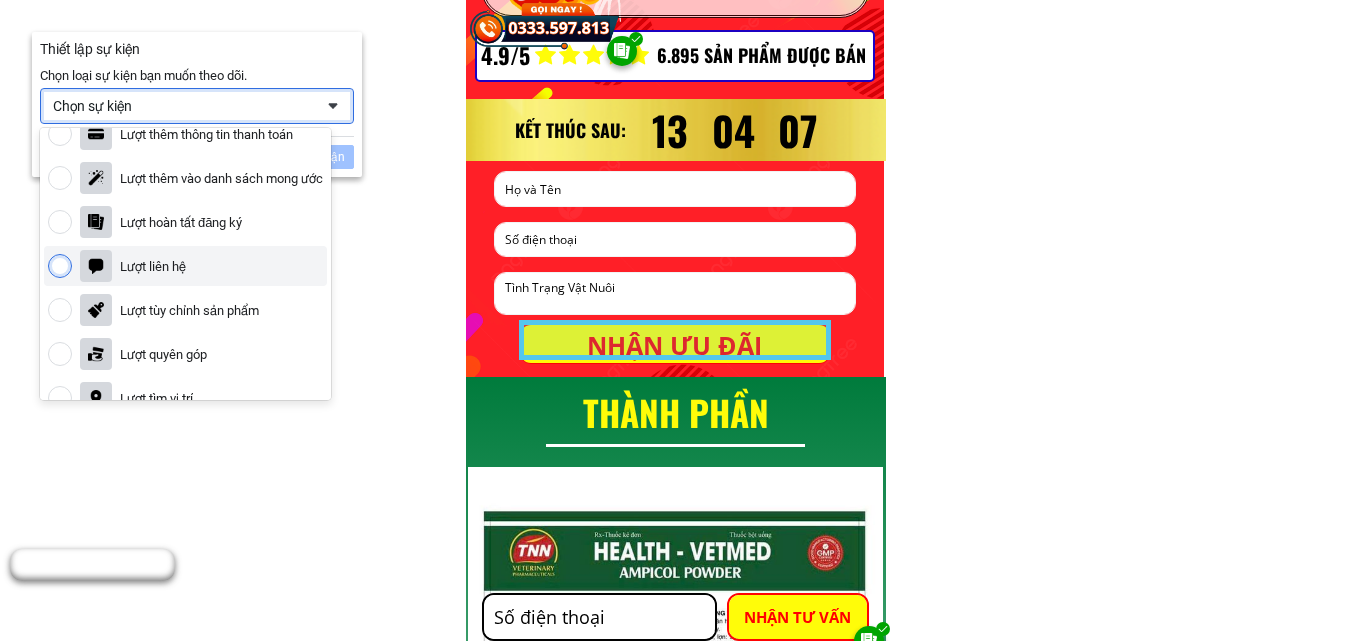 scroll, scrollTop: 200, scrollLeft: 0, axis: vertical 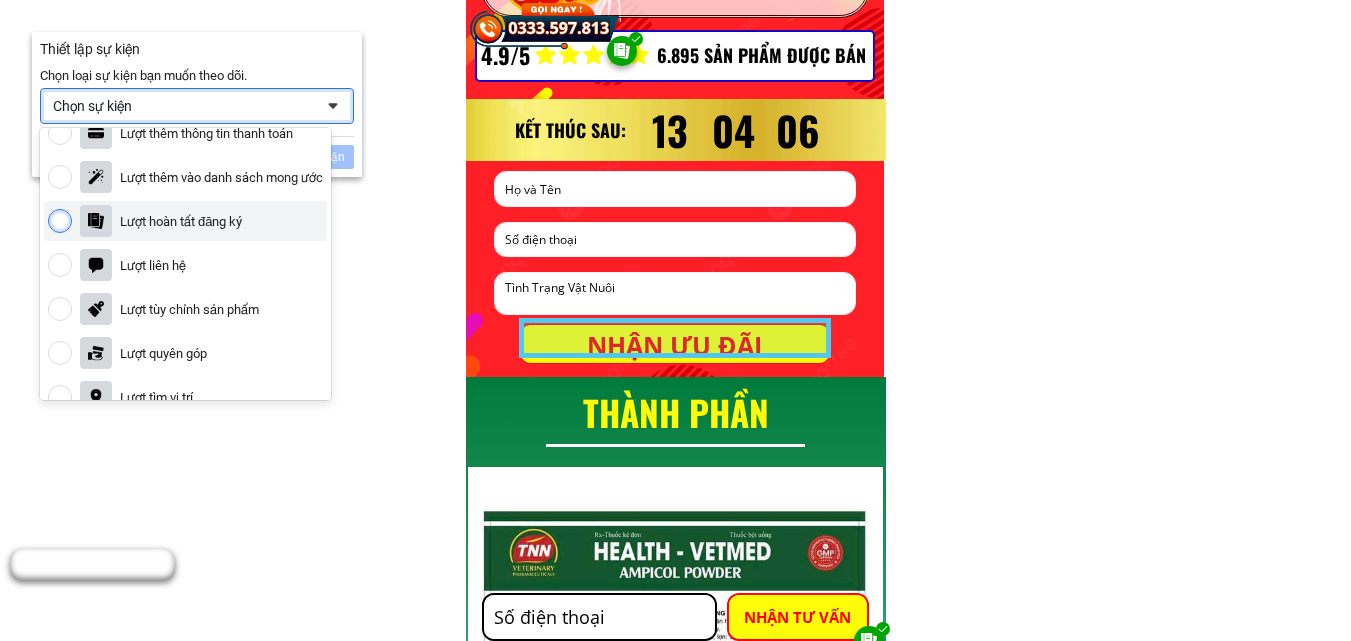 click on "Lượt hoàn tất đăng ký" at bounding box center (181, 221) 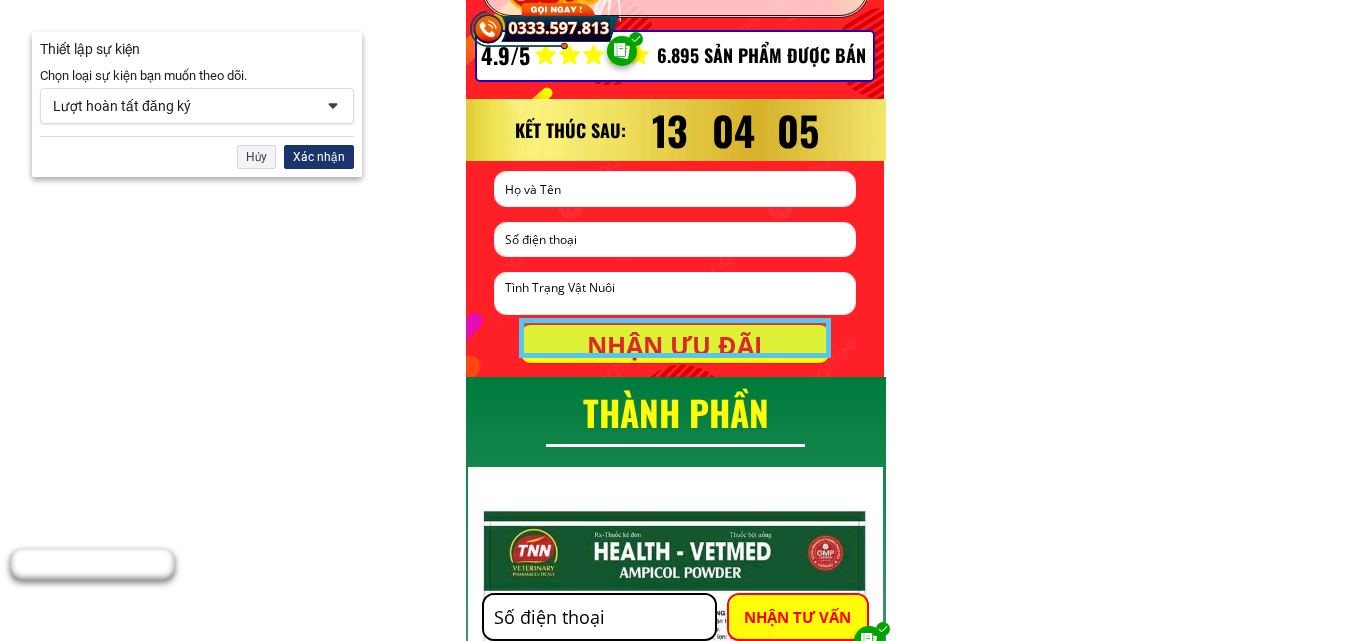 drag, startPoint x: 317, startPoint y: 164, endPoint x: 396, endPoint y: 166, distance: 79.025314 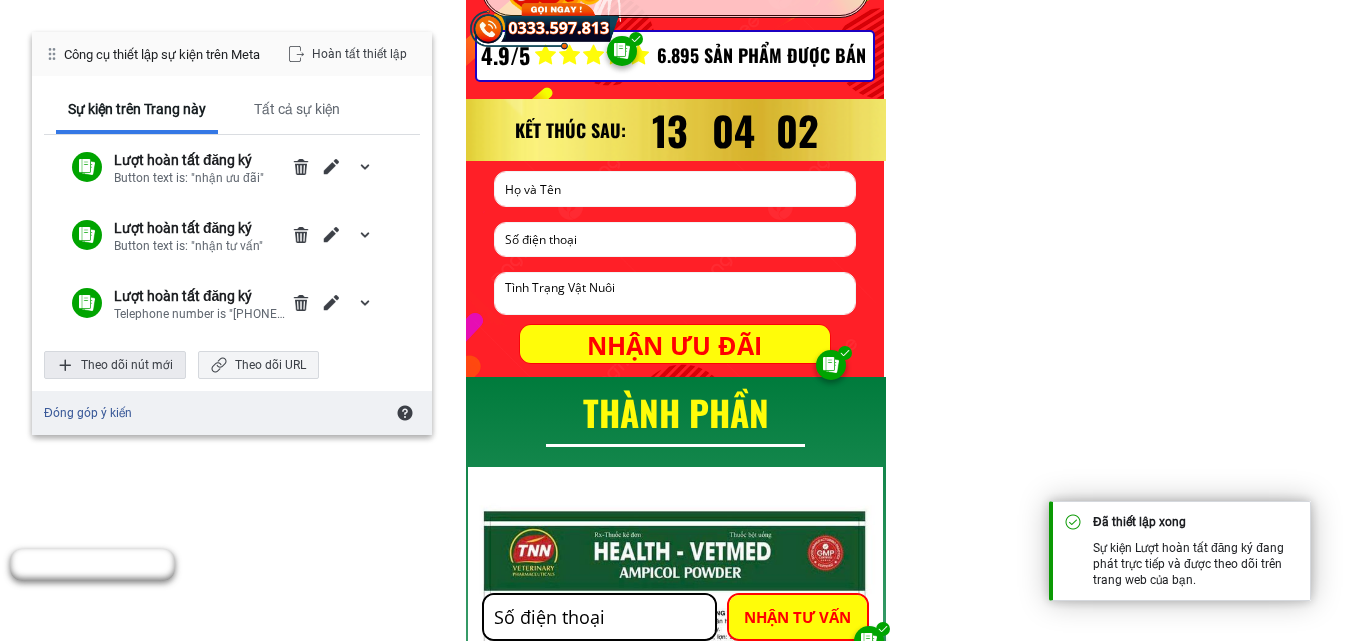 click on "Theo dõi nút mới" at bounding box center (115, 365) 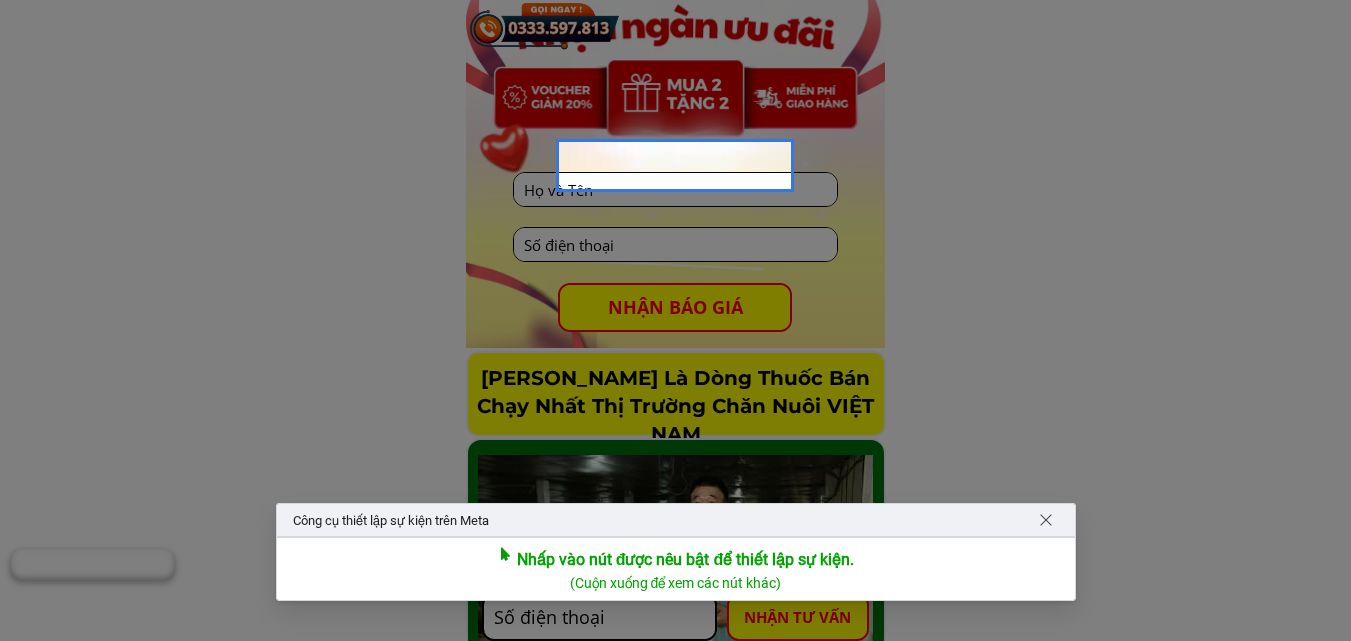 scroll, scrollTop: 2465, scrollLeft: 0, axis: vertical 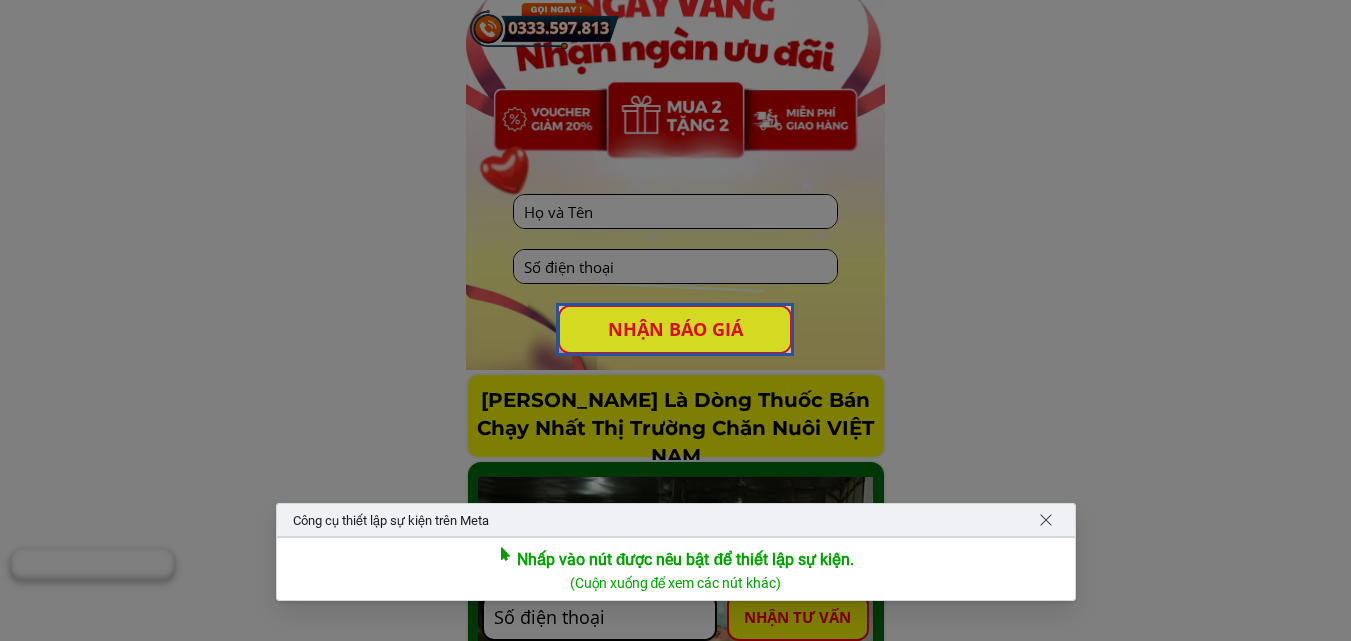click at bounding box center [675, 329] 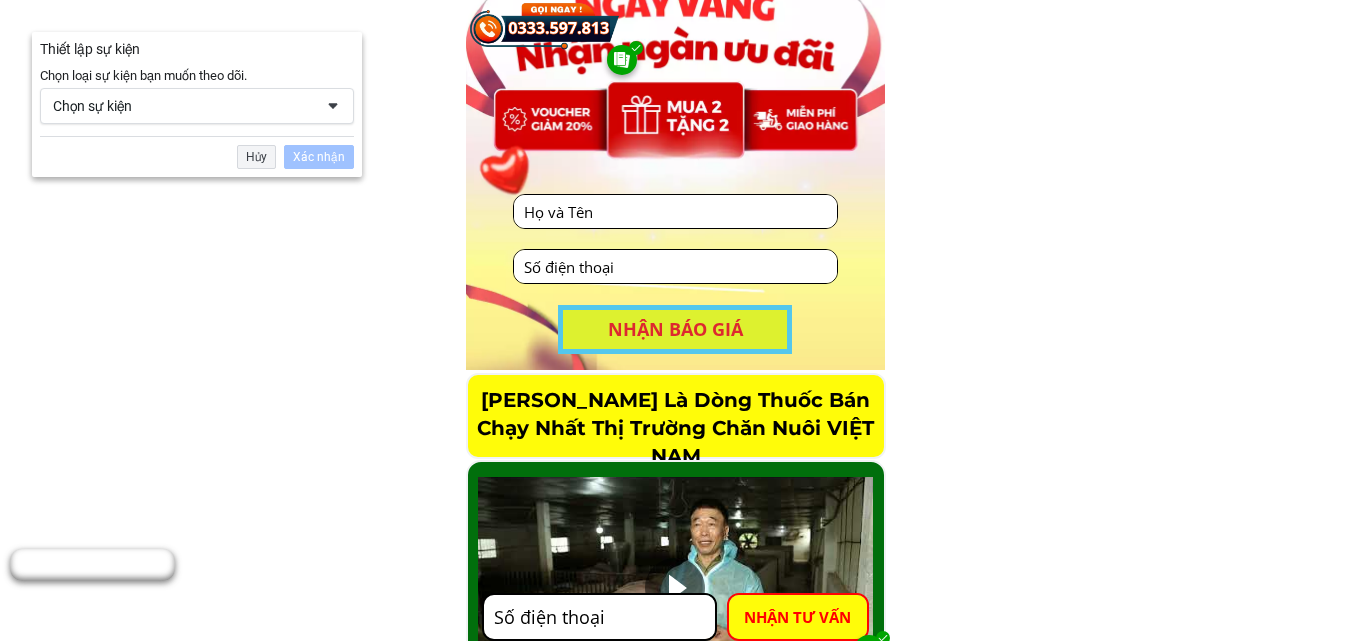 scroll, scrollTop: 2474, scrollLeft: 0, axis: vertical 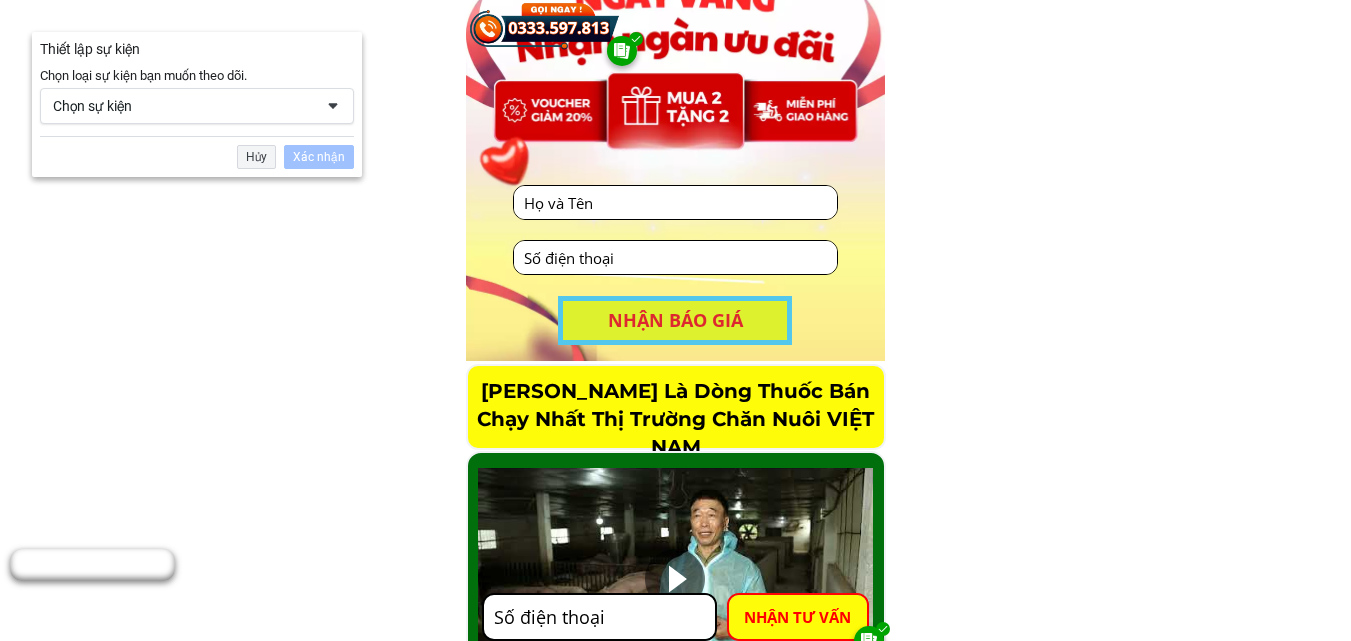 click on "Chọn sự kiện" at bounding box center [197, 106] 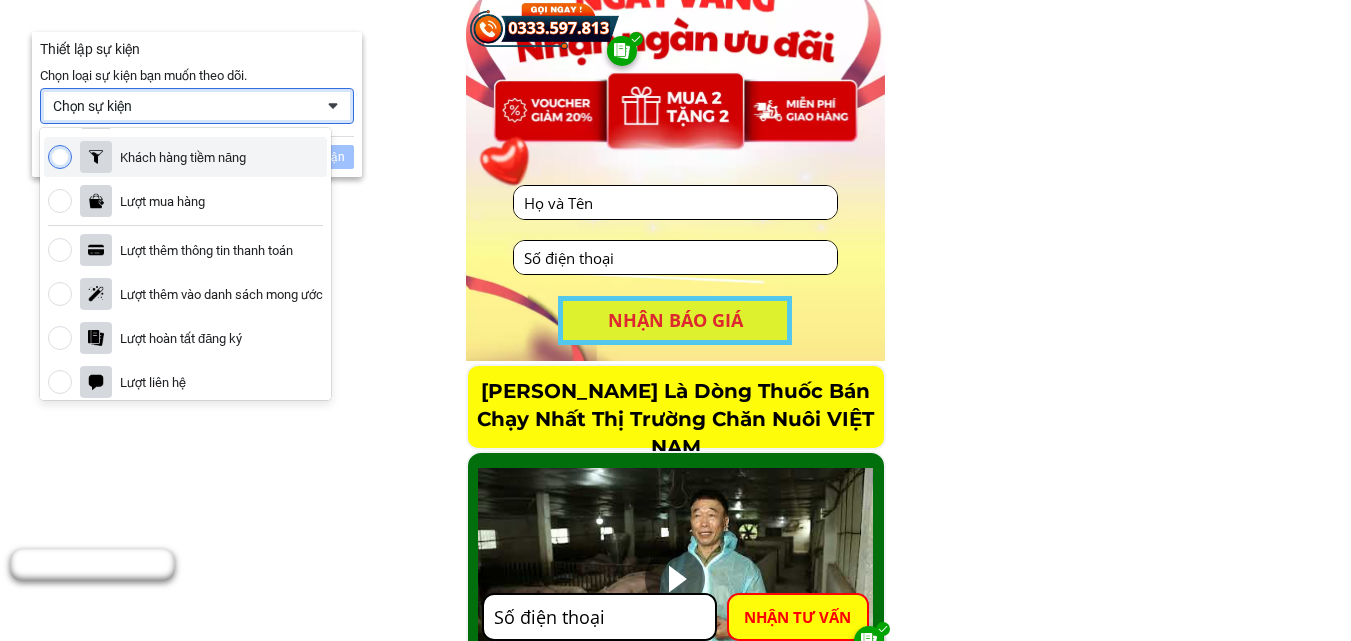 scroll, scrollTop: 200, scrollLeft: 0, axis: vertical 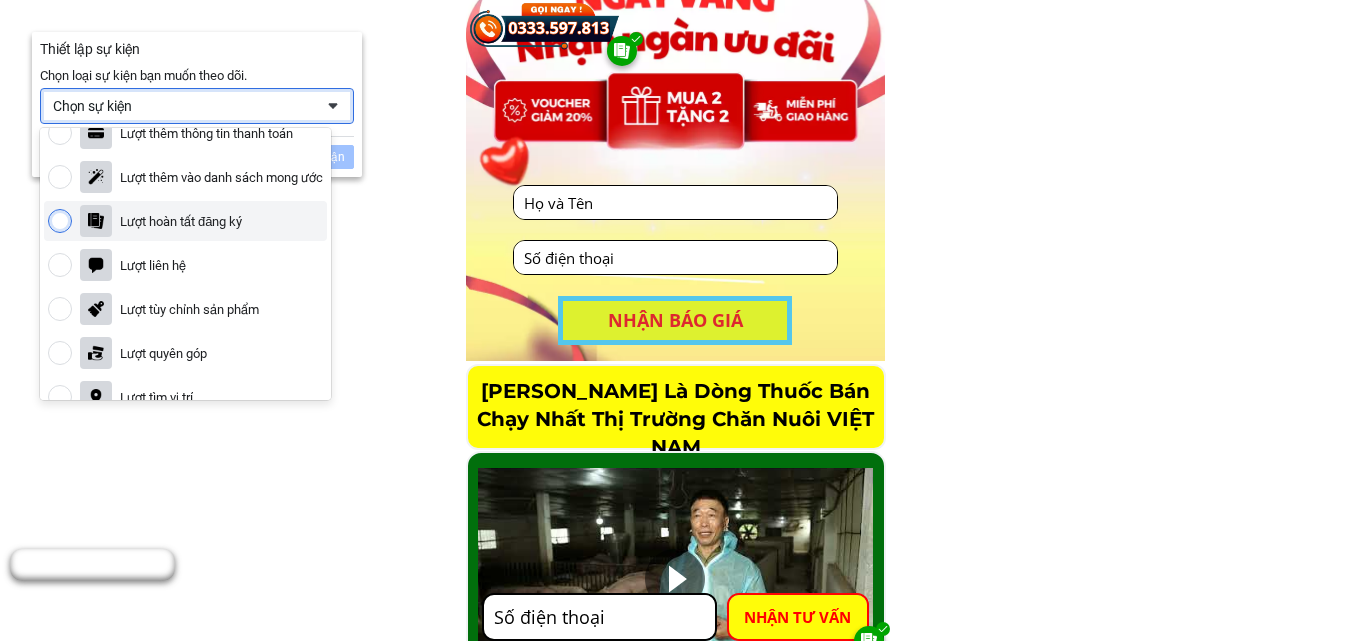 click on "Lượt hoàn tất đăng ký" at bounding box center (181, 221) 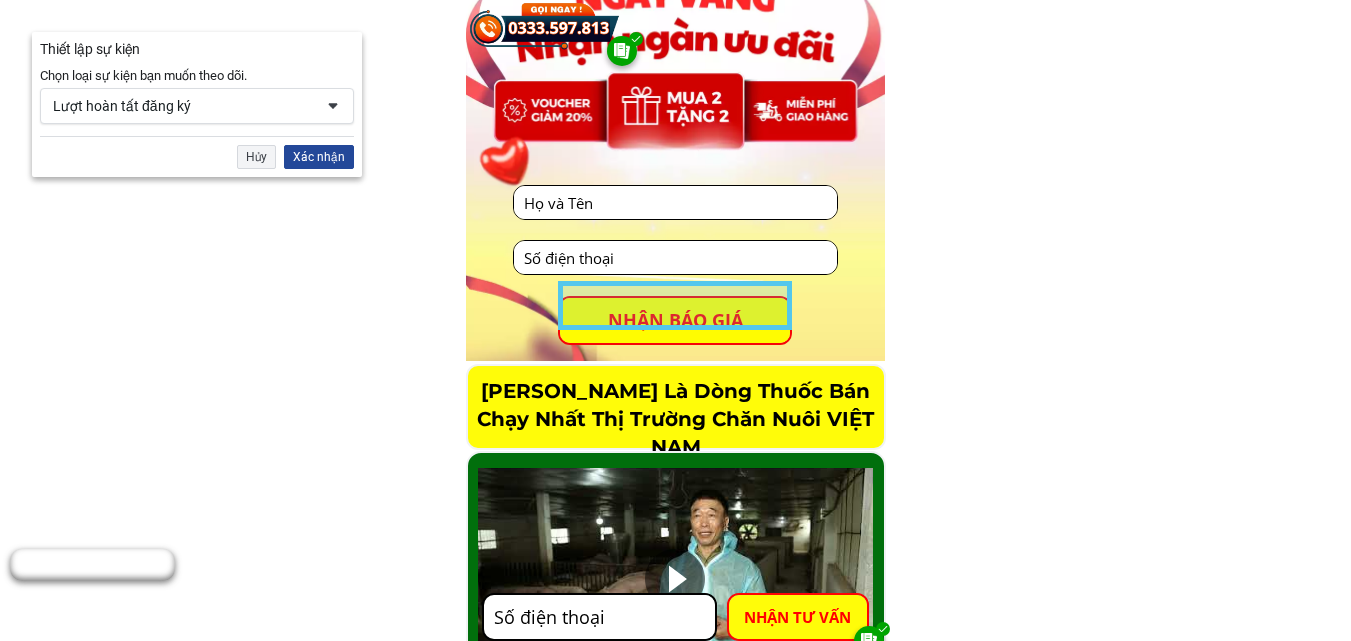 click on "Xác nhận" at bounding box center (319, 157) 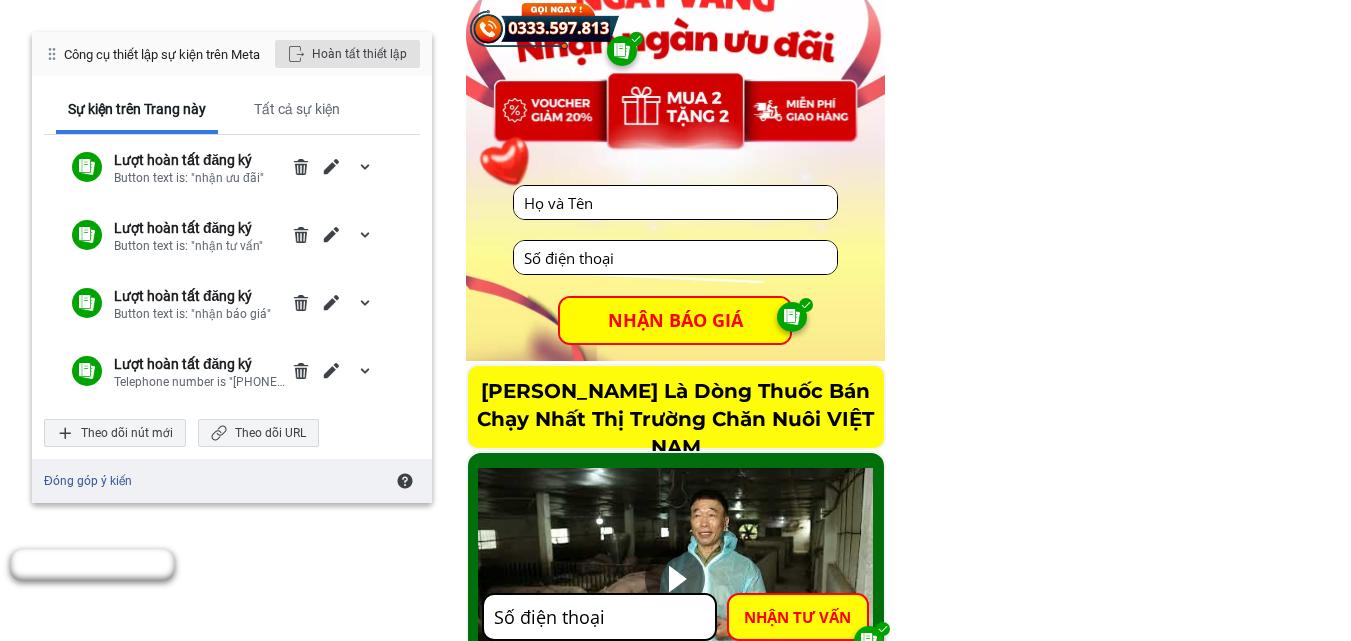 click on "Hoàn tất thiết lập" at bounding box center (347, 54) 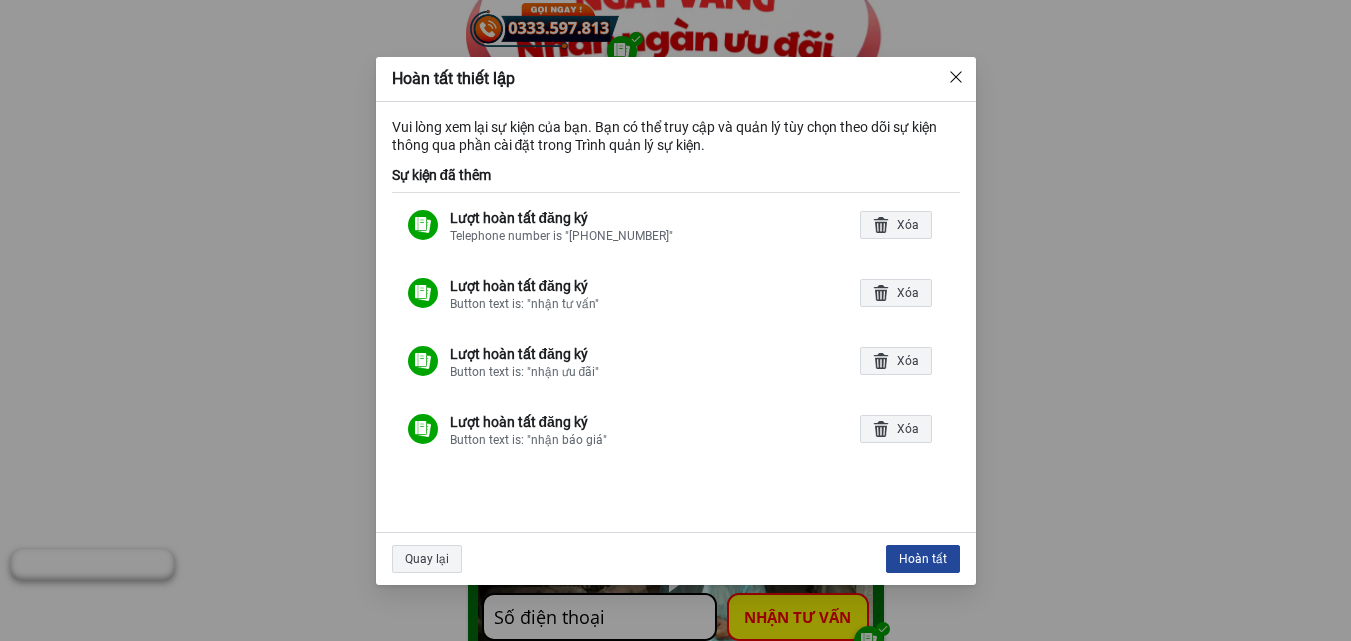 click on "Hoàn tất" at bounding box center [923, 559] 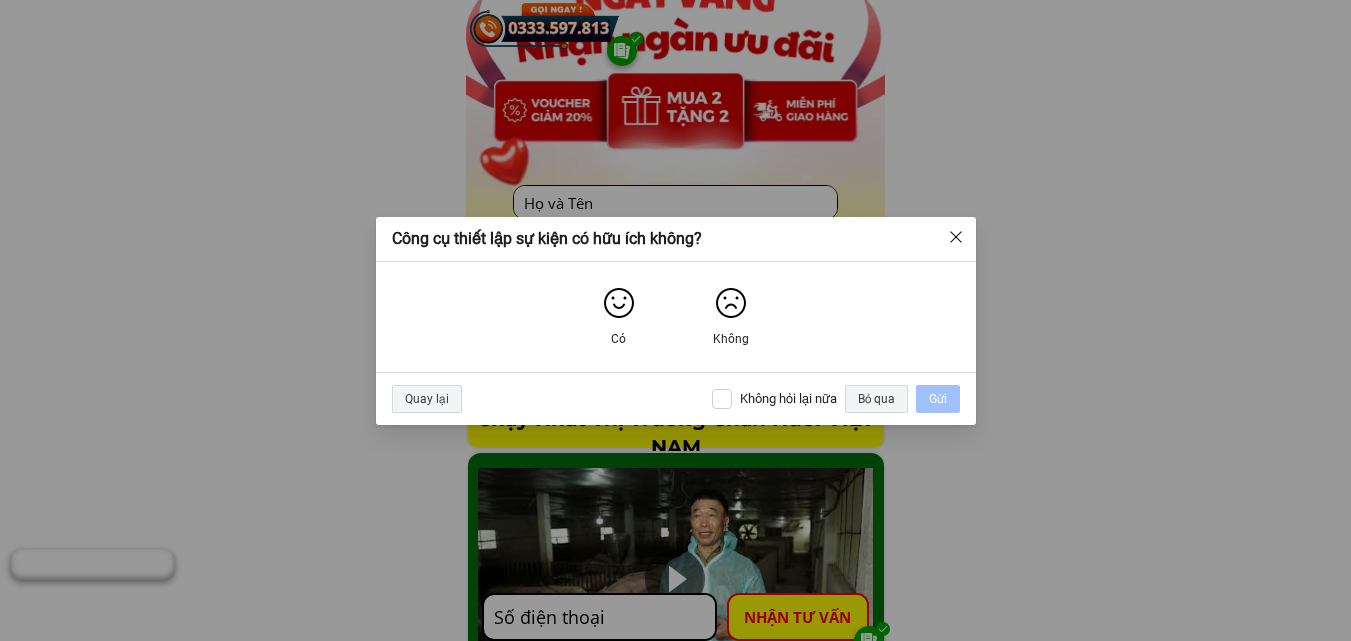 click on "Không hỏi lại nữa" at bounding box center (722, 399) 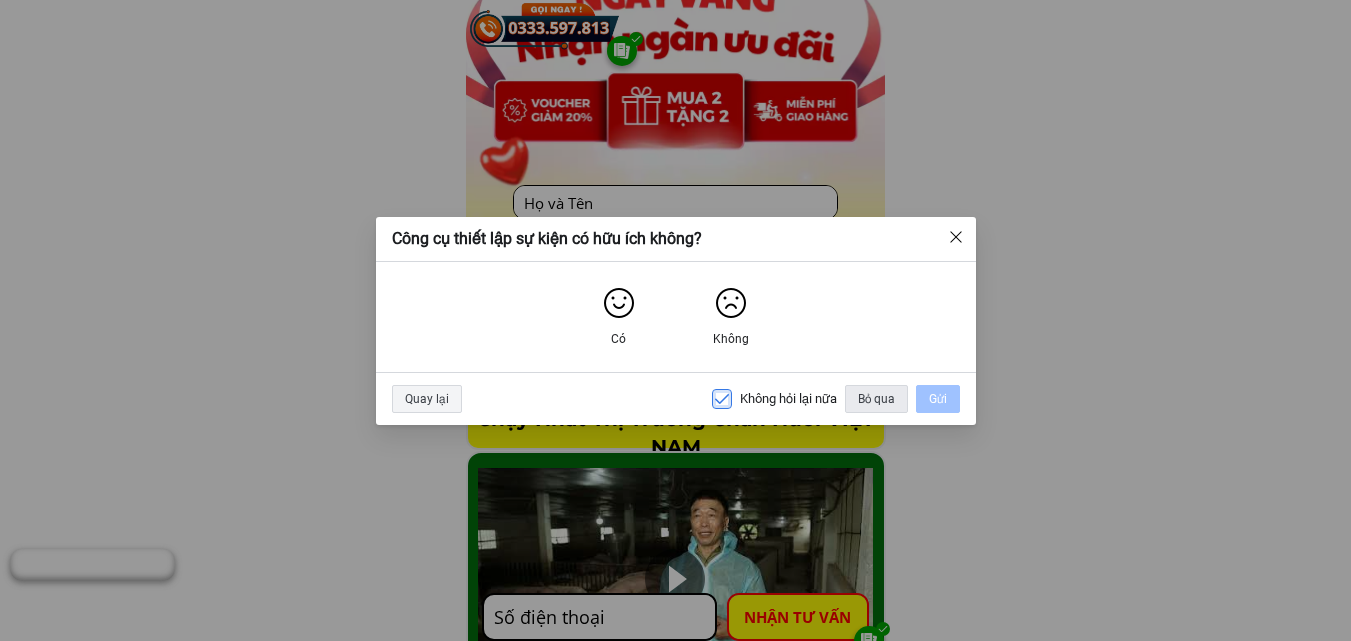 drag, startPoint x: 883, startPoint y: 405, endPoint x: 709, endPoint y: 358, distance: 180.23596 